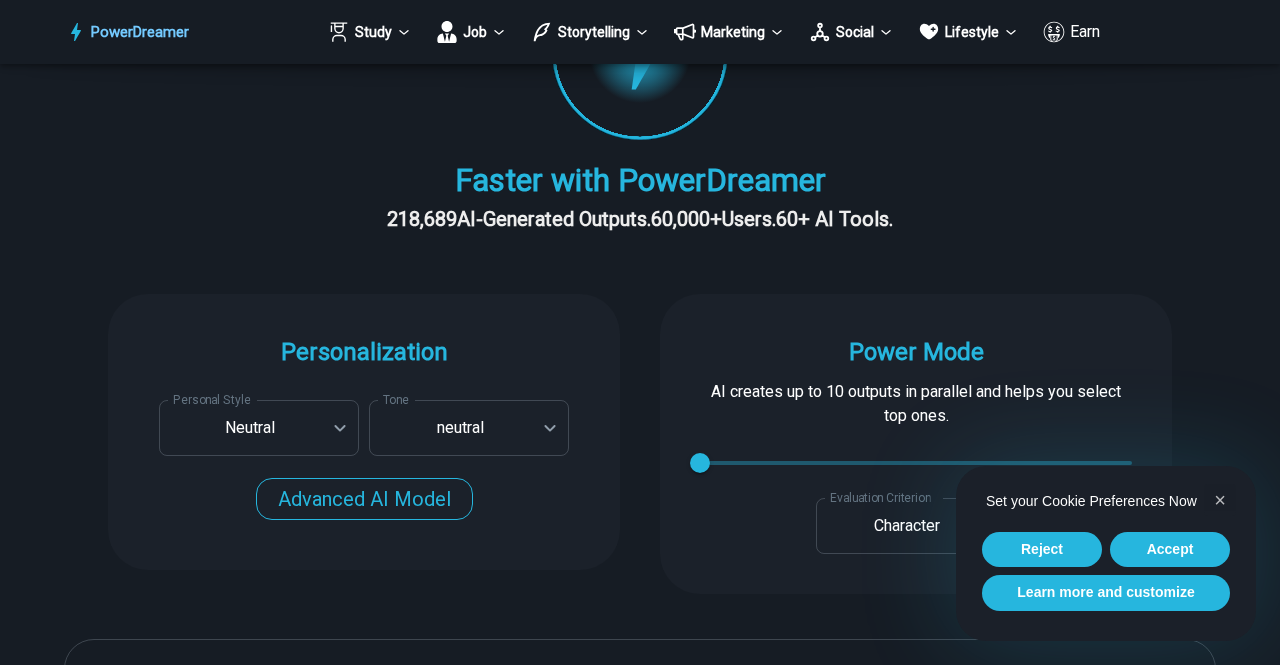 scroll, scrollTop: 517, scrollLeft: 0, axis: vertical 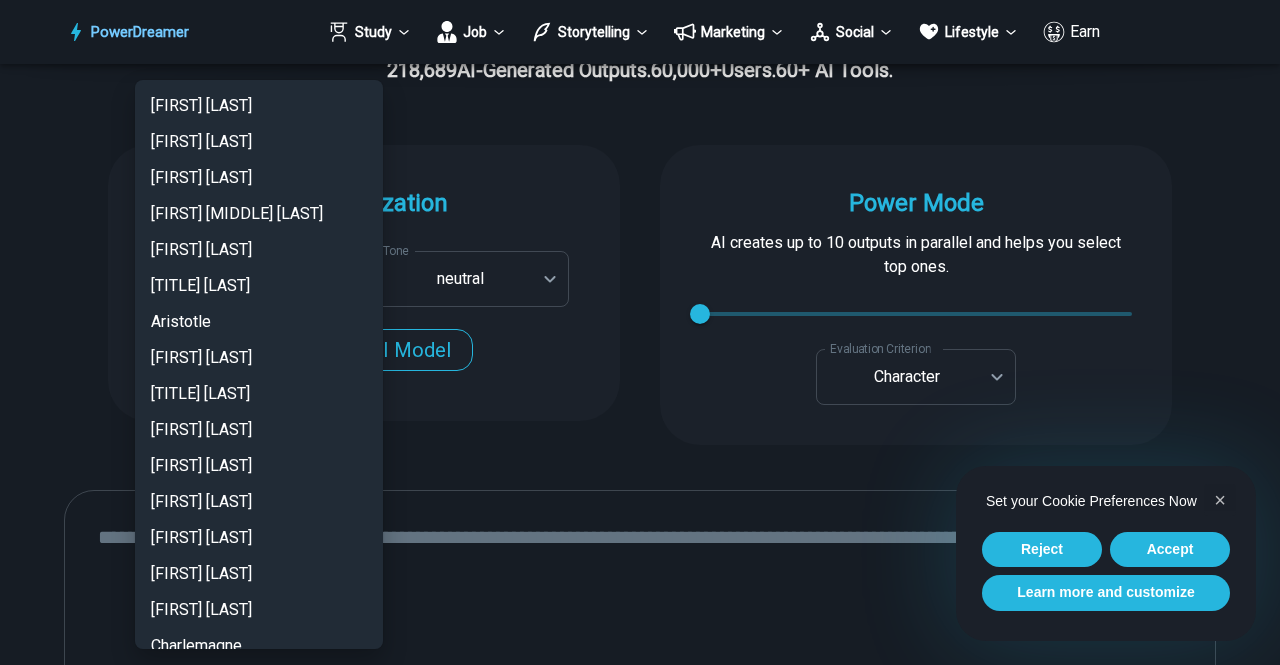 click on "[FIRST] [LAST]" at bounding box center [640, 1425] 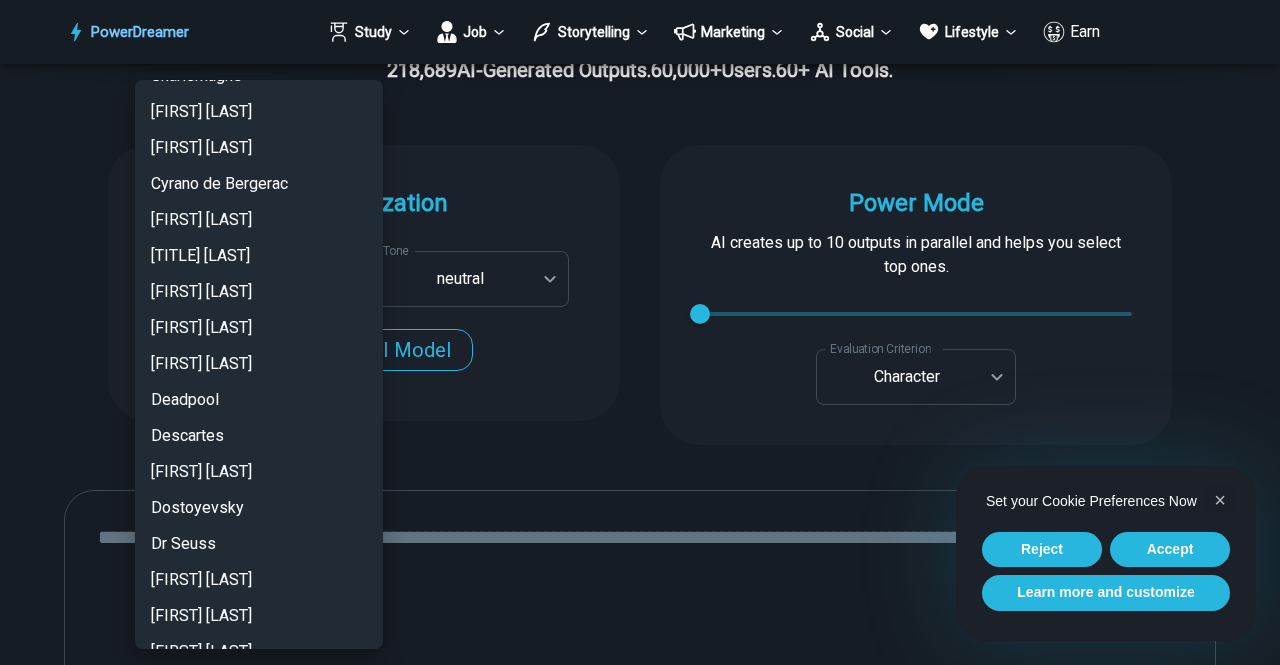 scroll, scrollTop: 571, scrollLeft: 0, axis: vertical 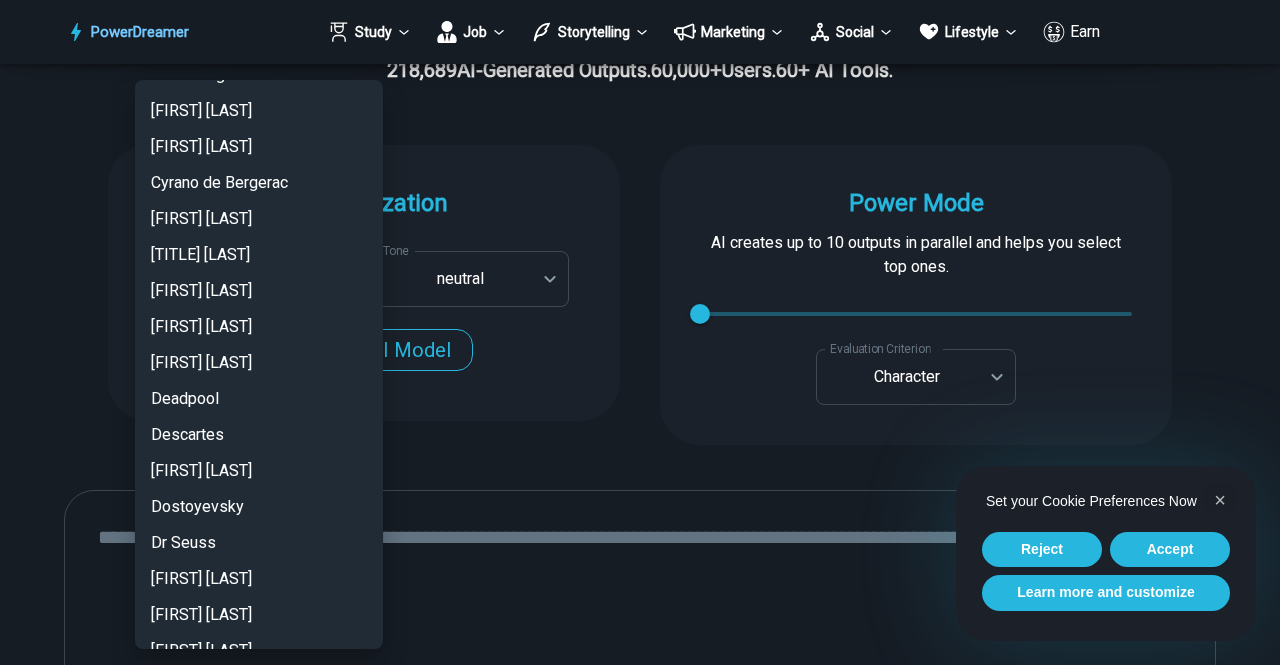 click at bounding box center (640, 332) 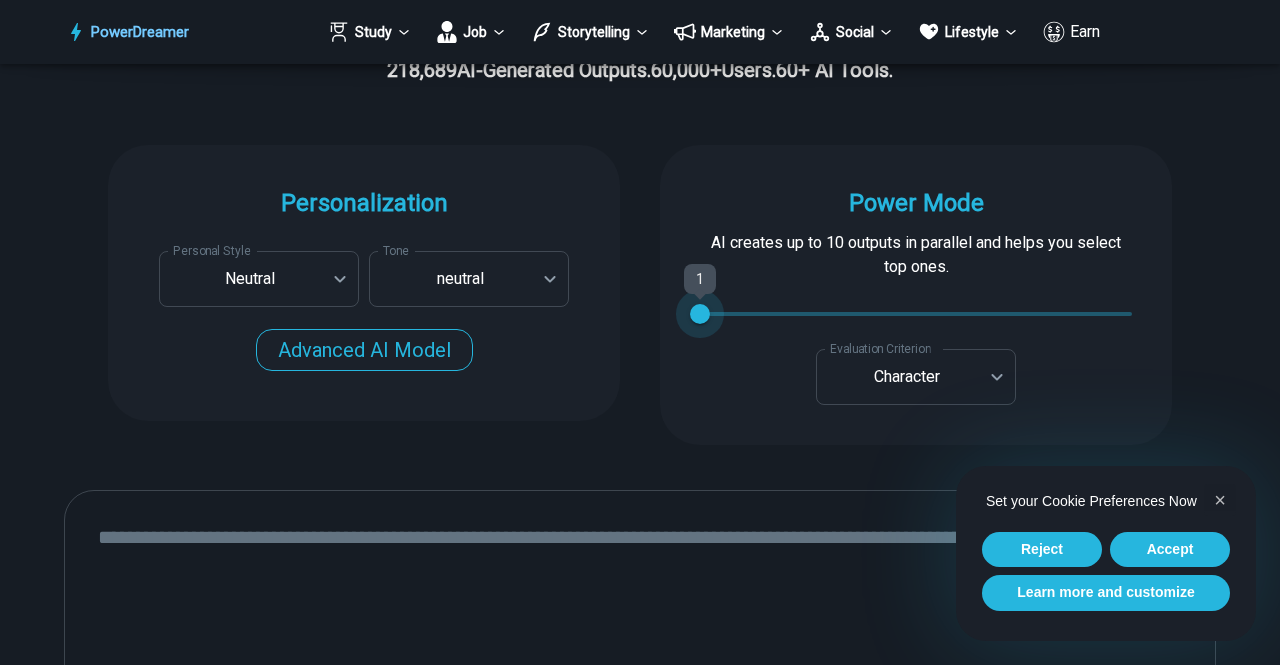 type on "*" 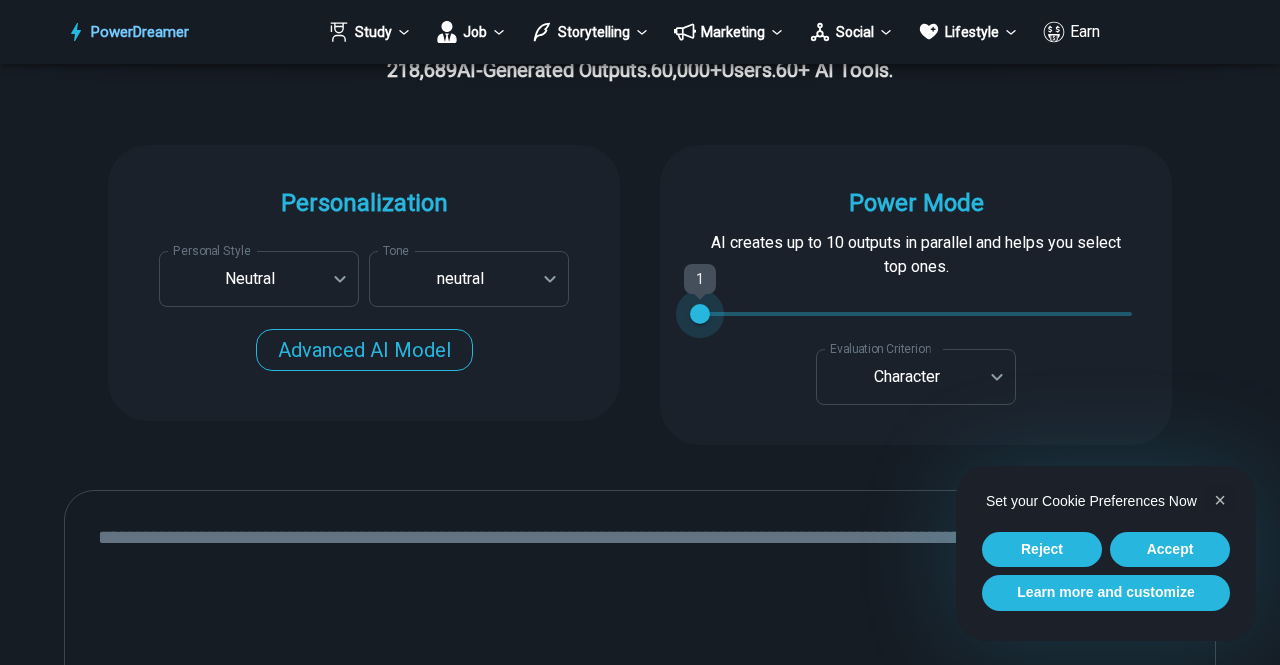 type on "*" 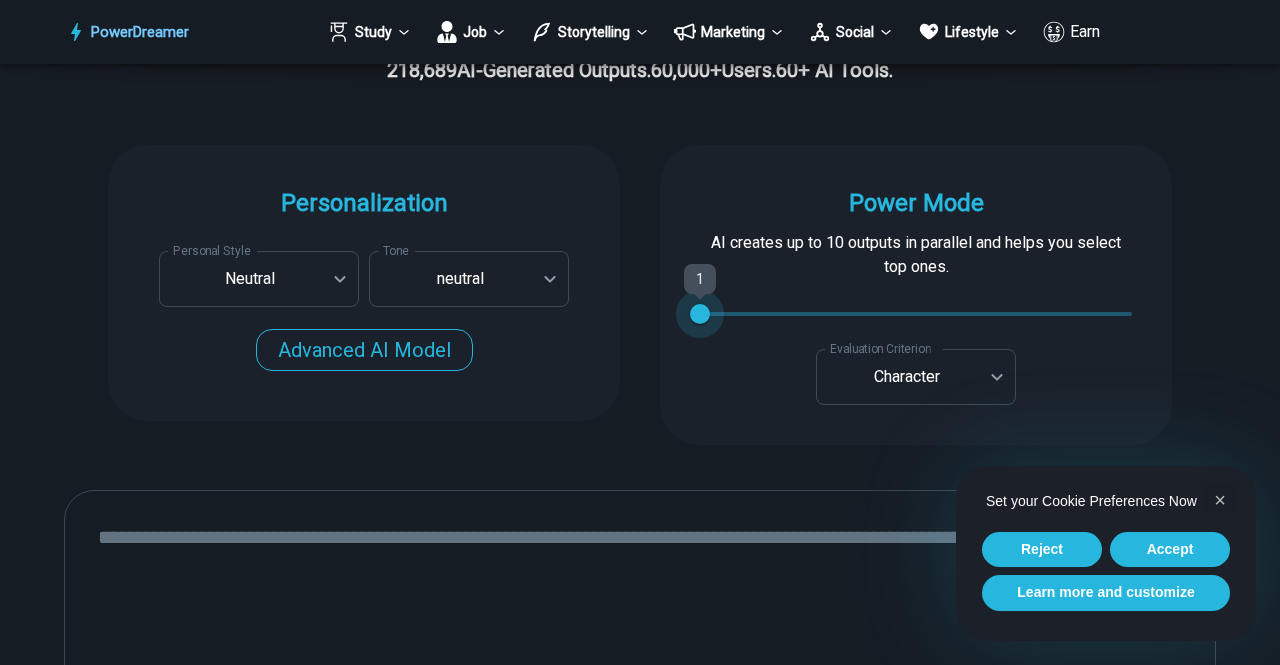 type on "*" 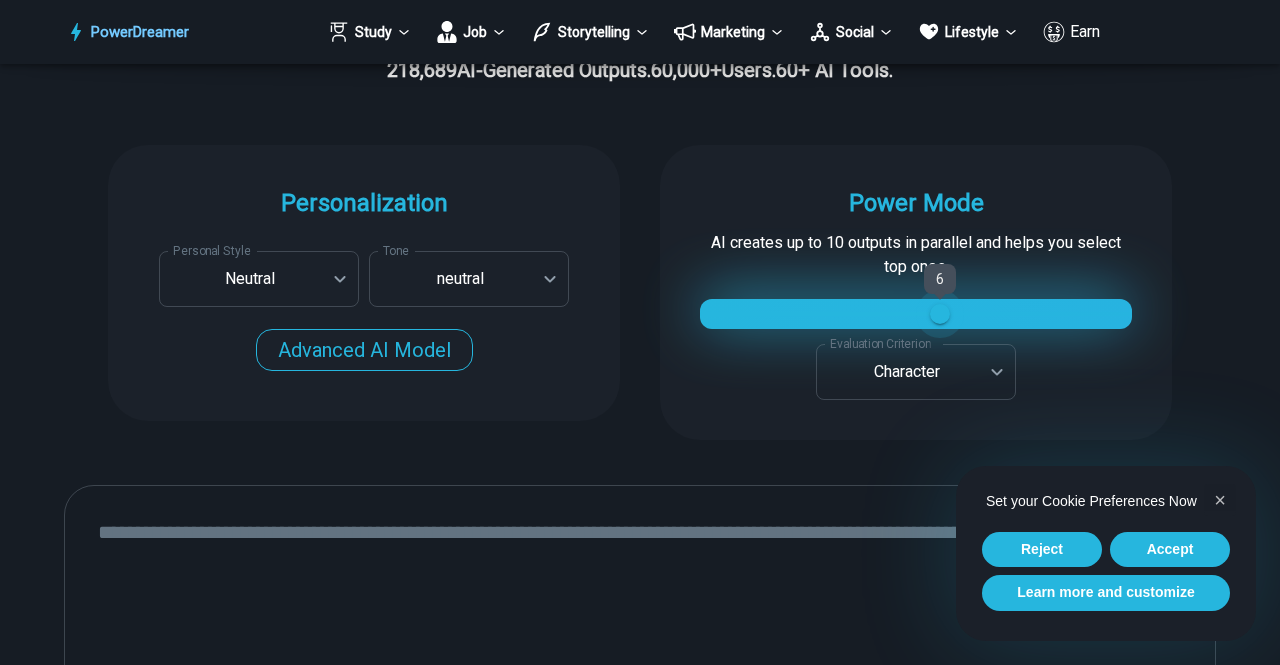 type on "*" 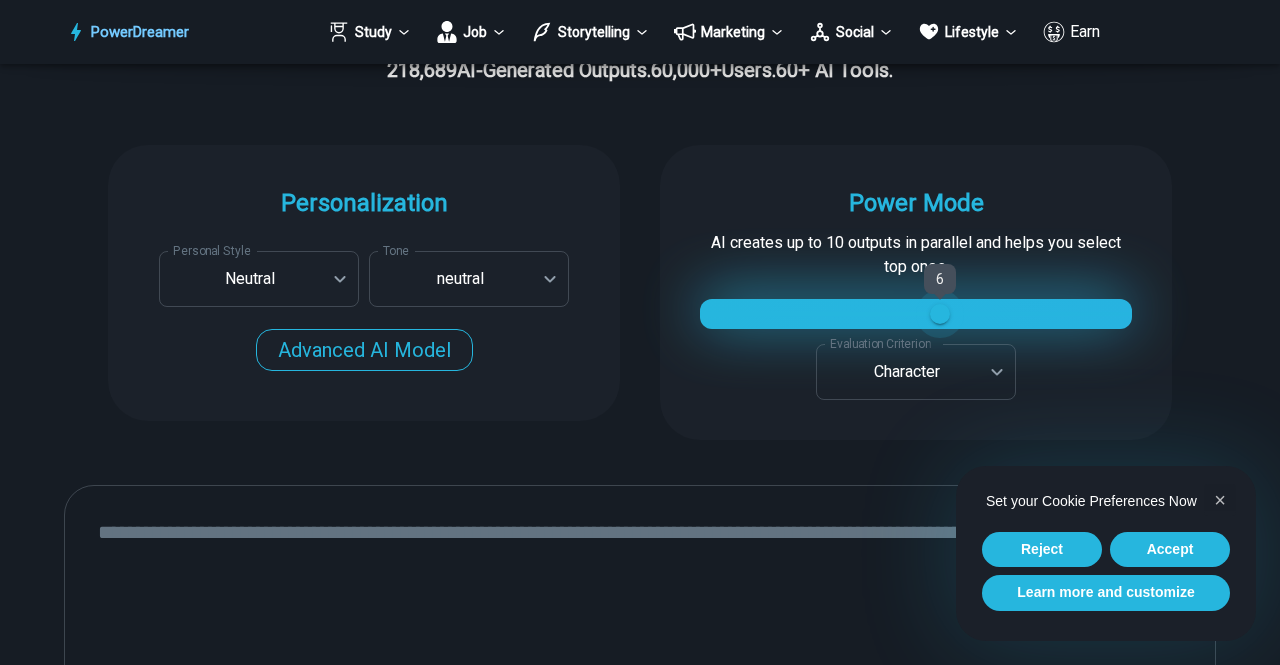 type on "*" 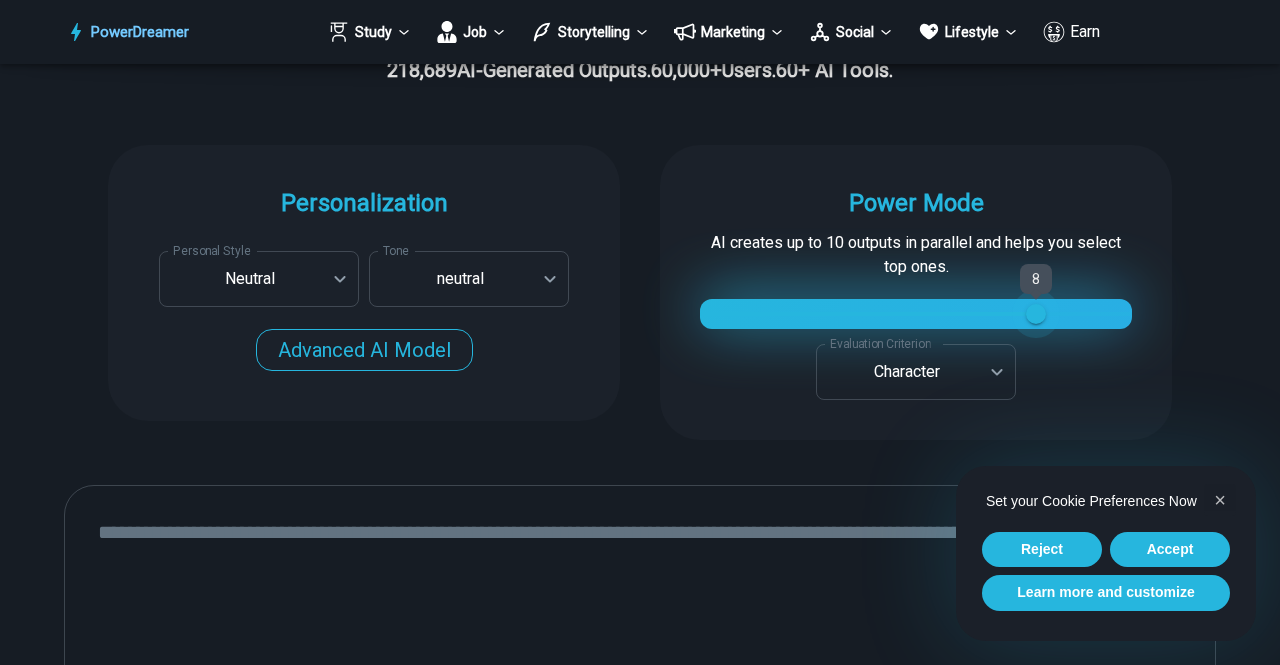 type on "*" 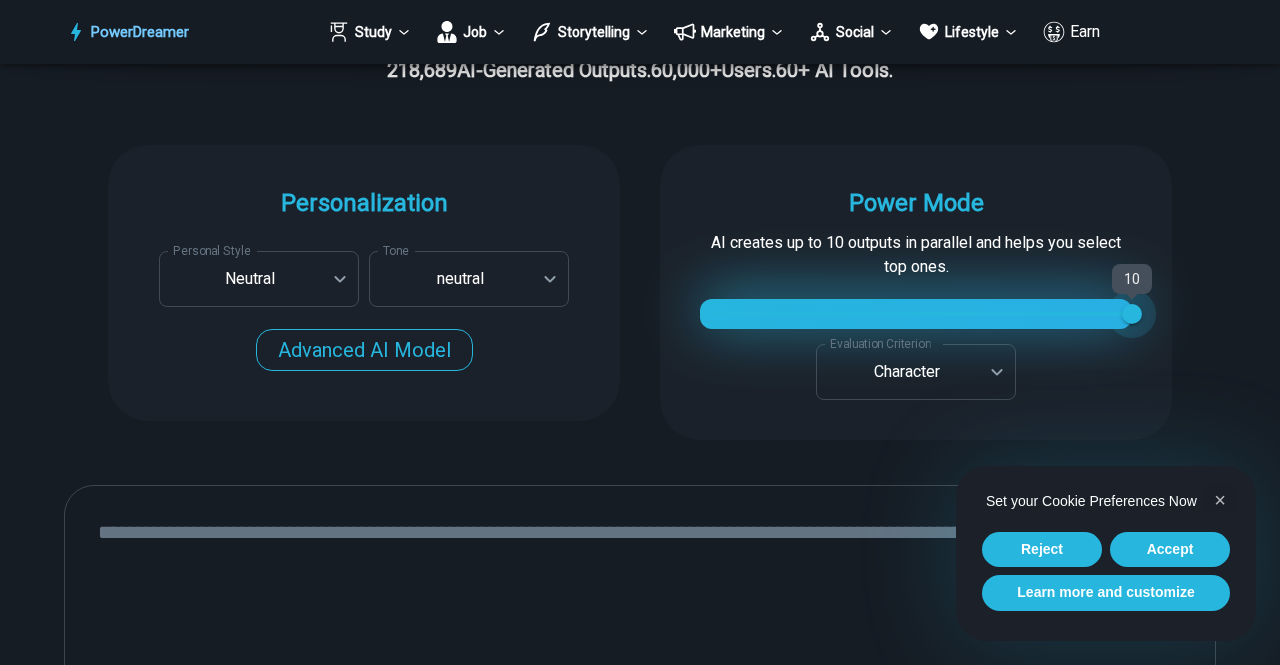 drag, startPoint x: 720, startPoint y: 316, endPoint x: 1198, endPoint y: 376, distance: 481.75098 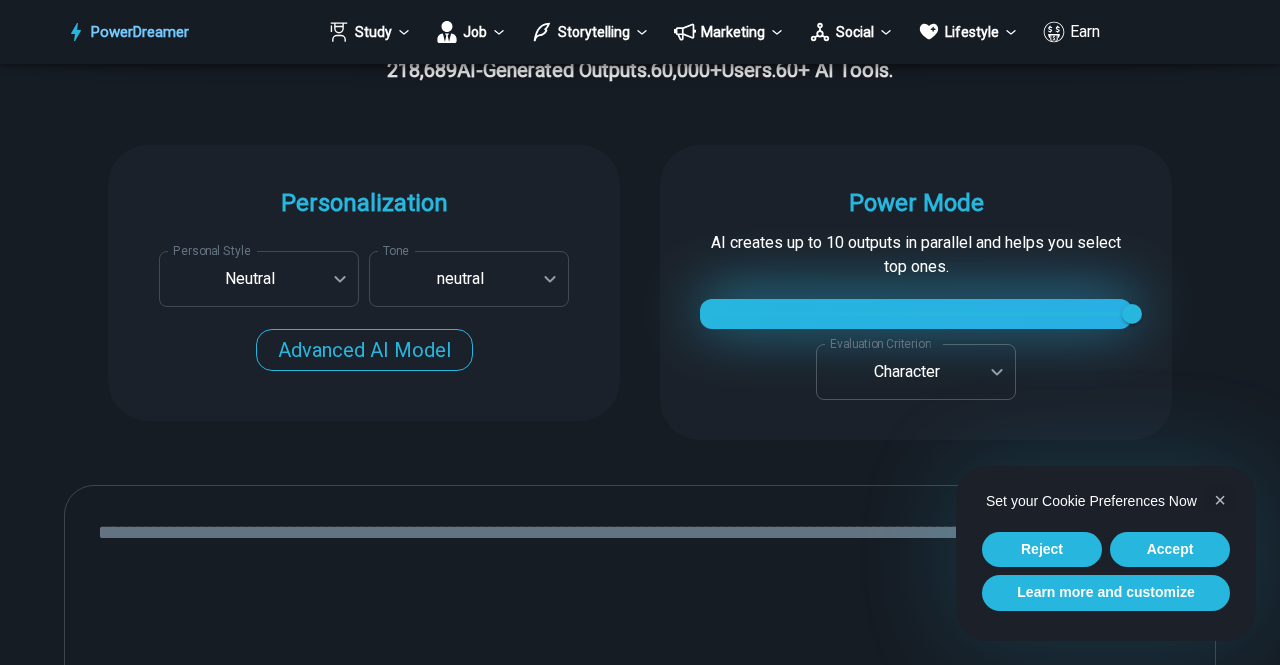 click on "[FIRST] [LAST]" at bounding box center [640, 1422] 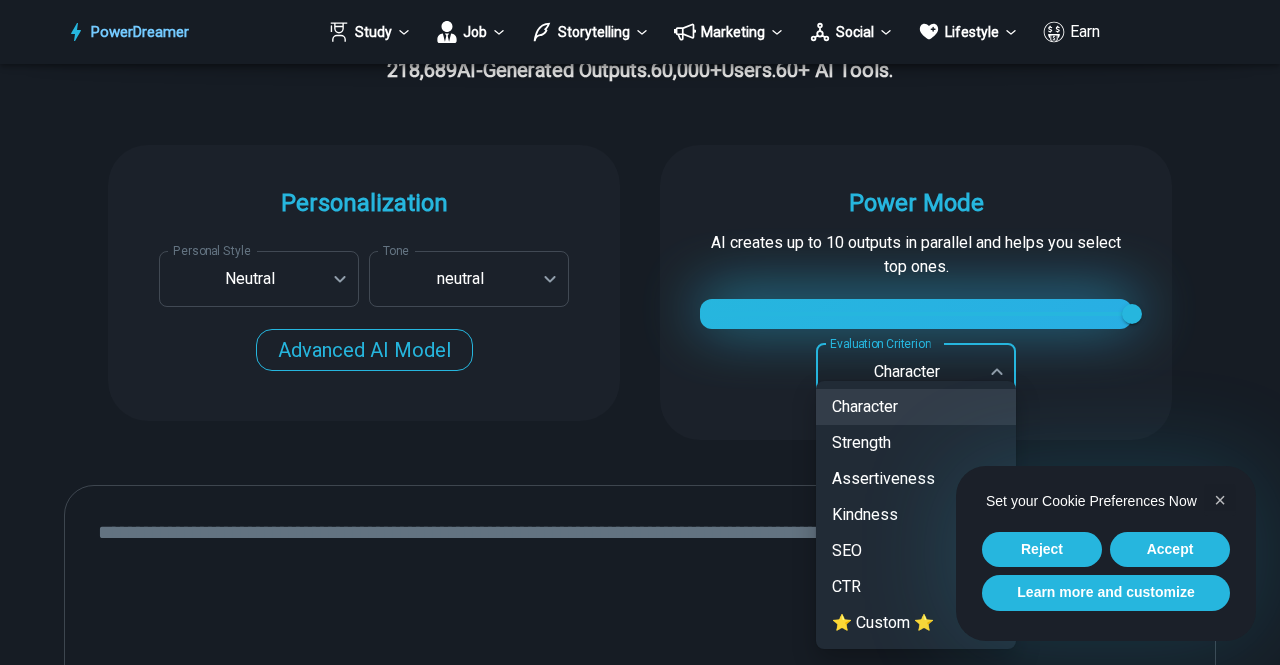 click at bounding box center (640, 332) 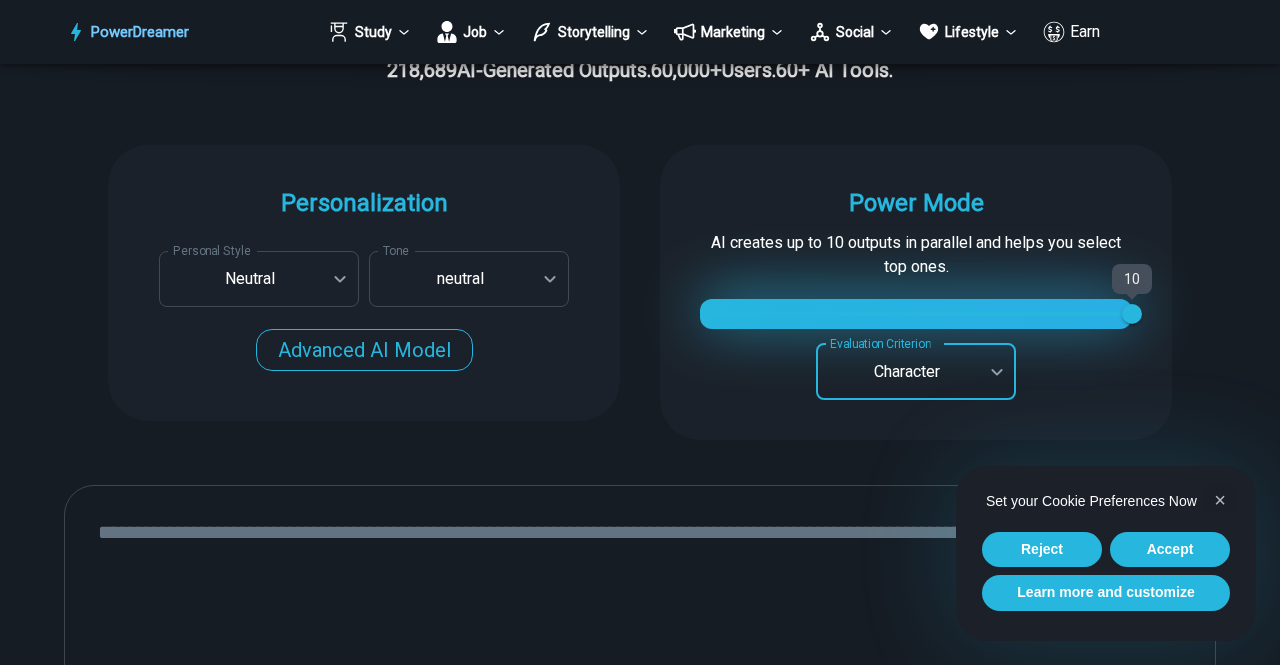 type on "*" 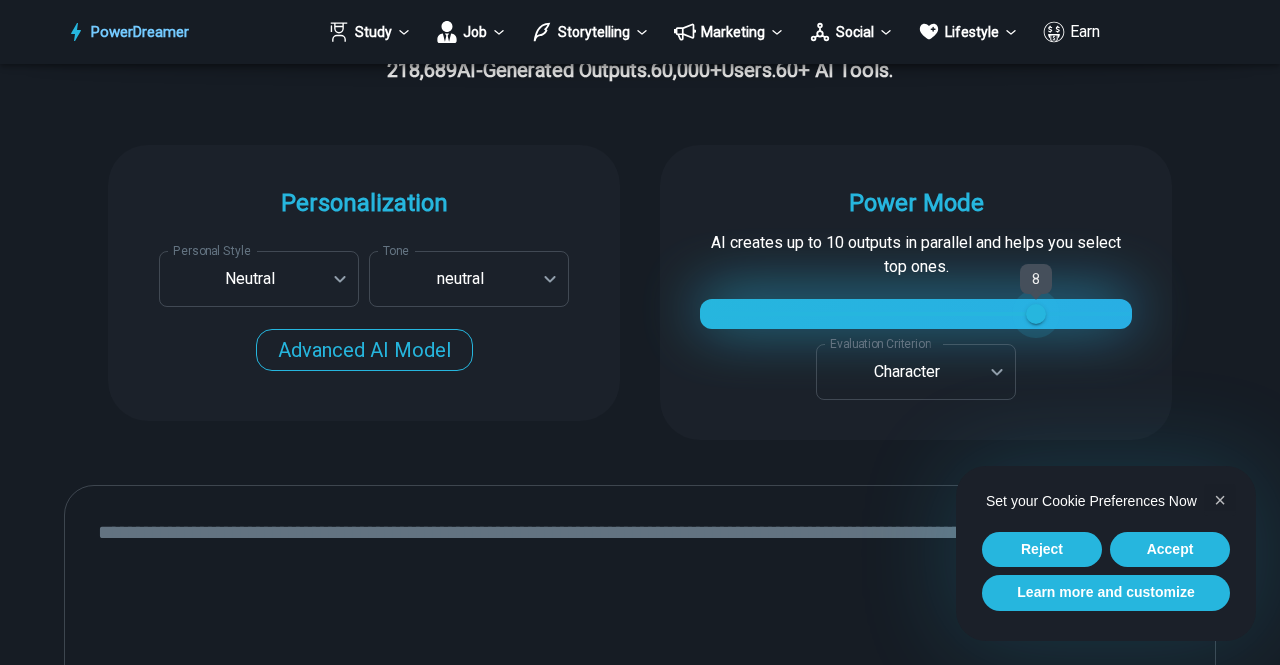 type on "*" 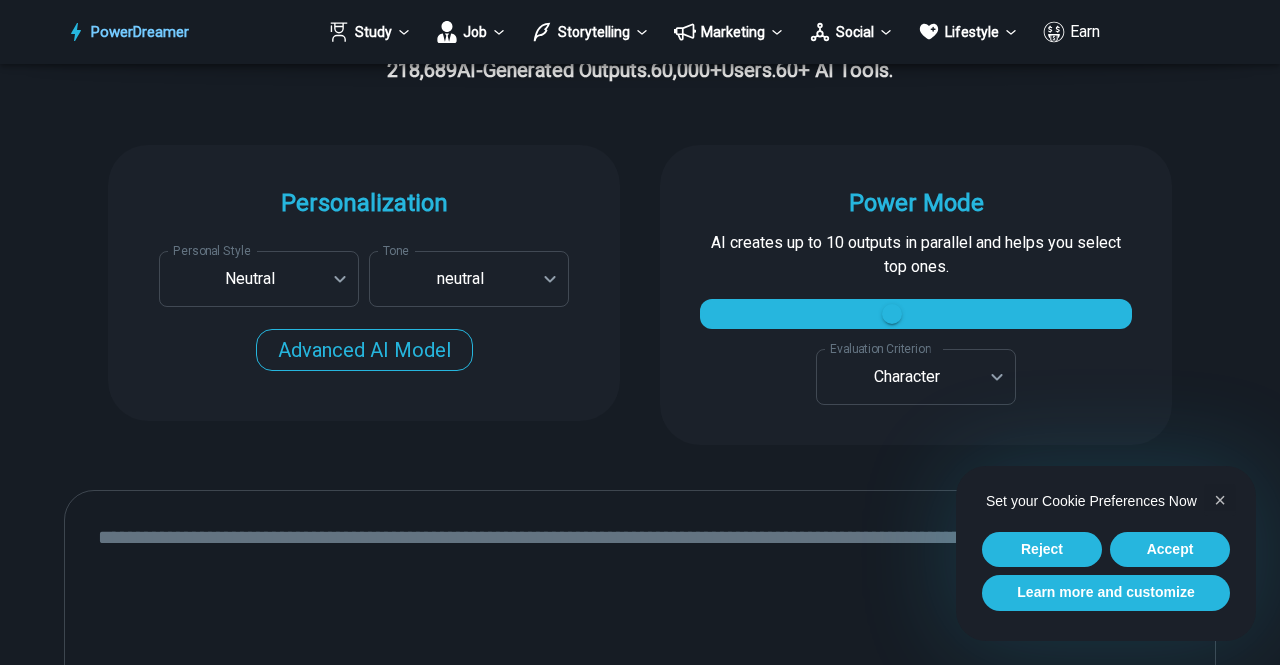 drag, startPoint x: 894, startPoint y: 292, endPoint x: 814, endPoint y: 294, distance: 80.024994 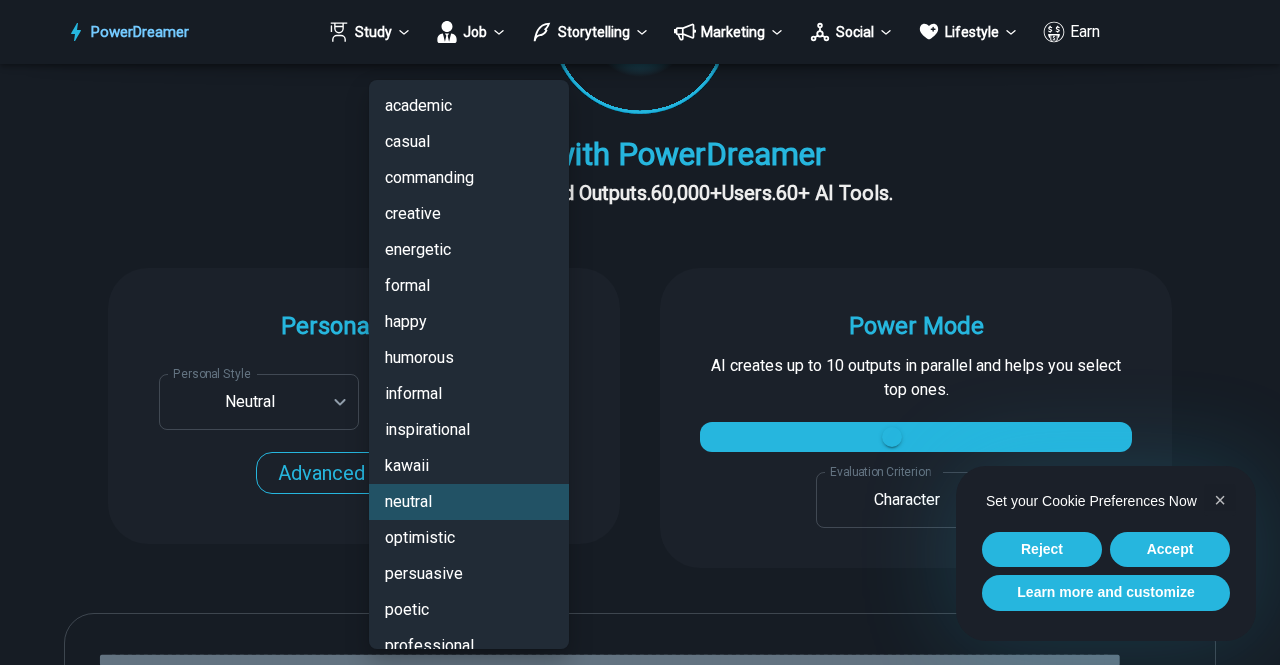 click on "[FIRST] [LAST]" at bounding box center (640, 1548) 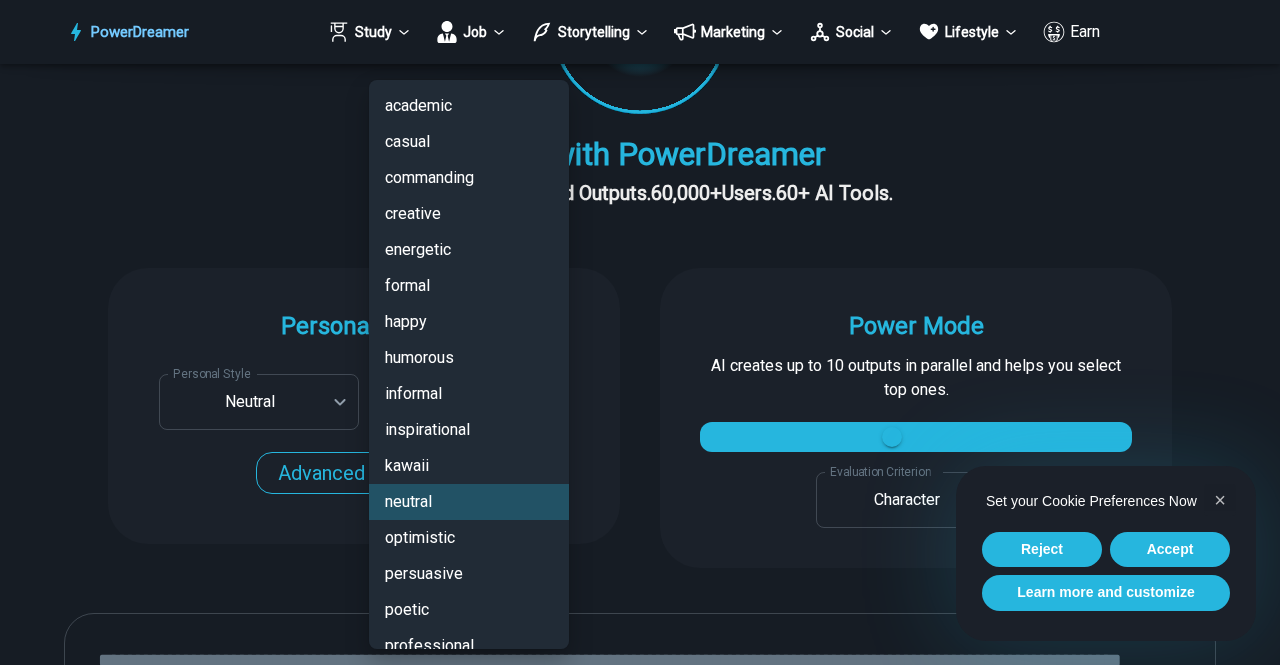 click at bounding box center (640, 332) 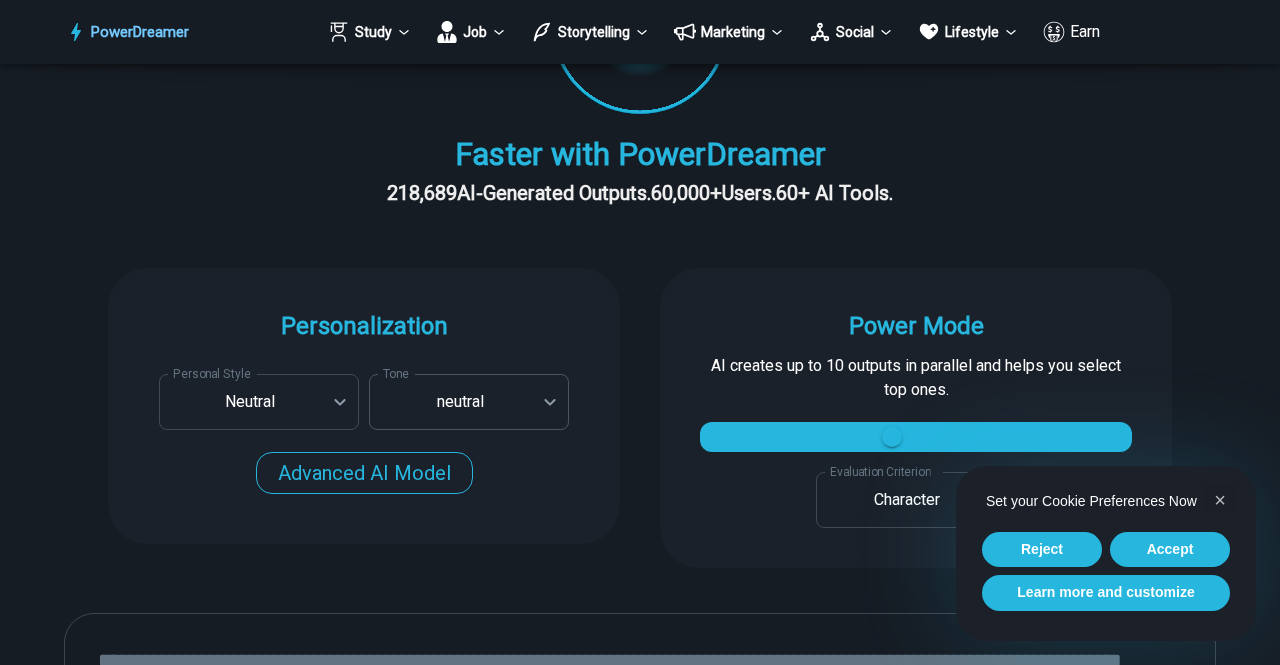click on "[FIRST] [LAST]" at bounding box center (640, 1548) 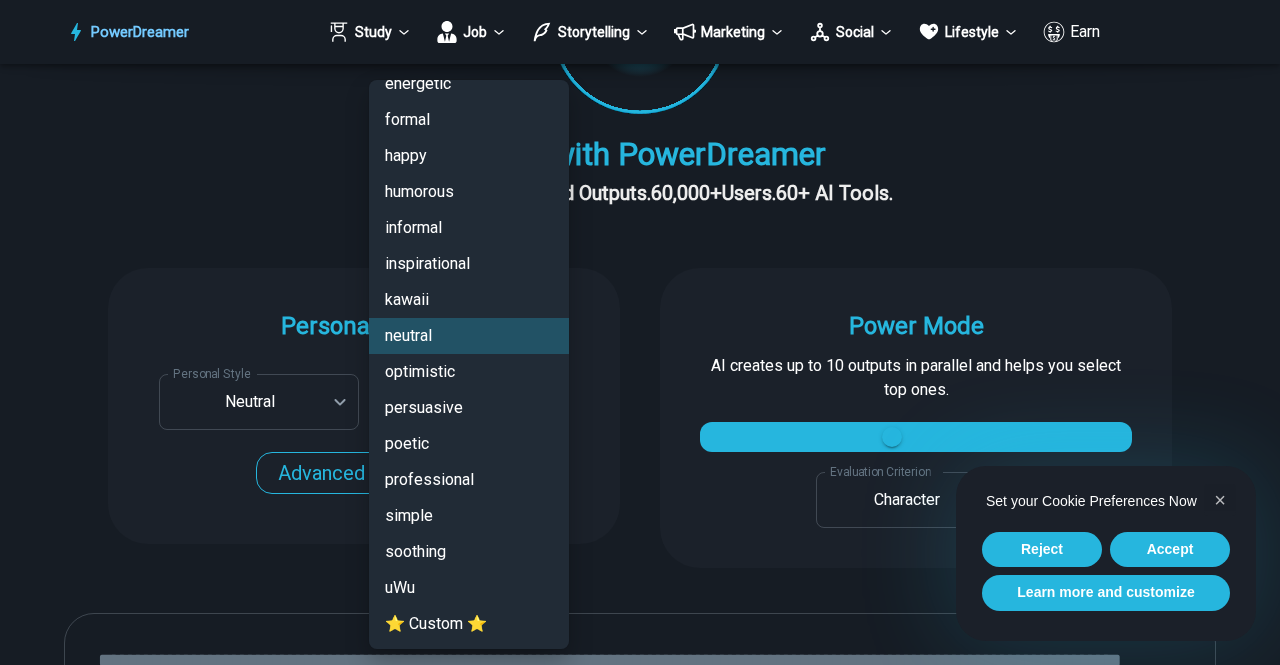 scroll, scrollTop: 0, scrollLeft: 0, axis: both 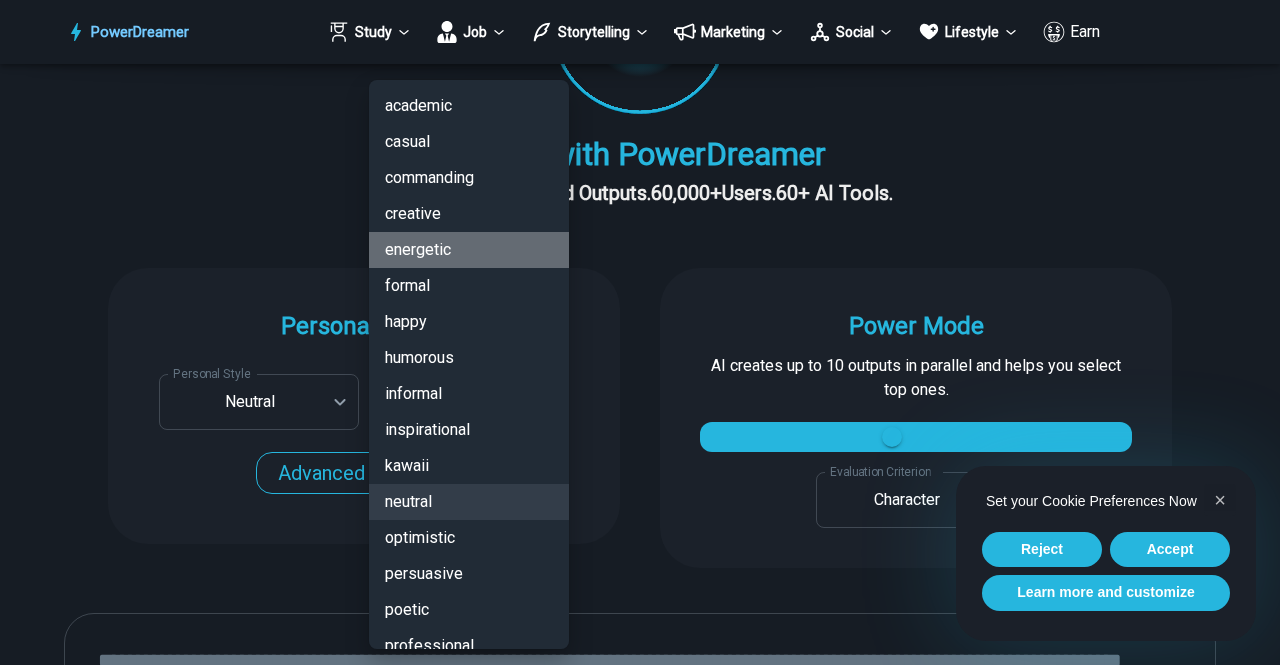 click on "energetic" at bounding box center (469, 250) 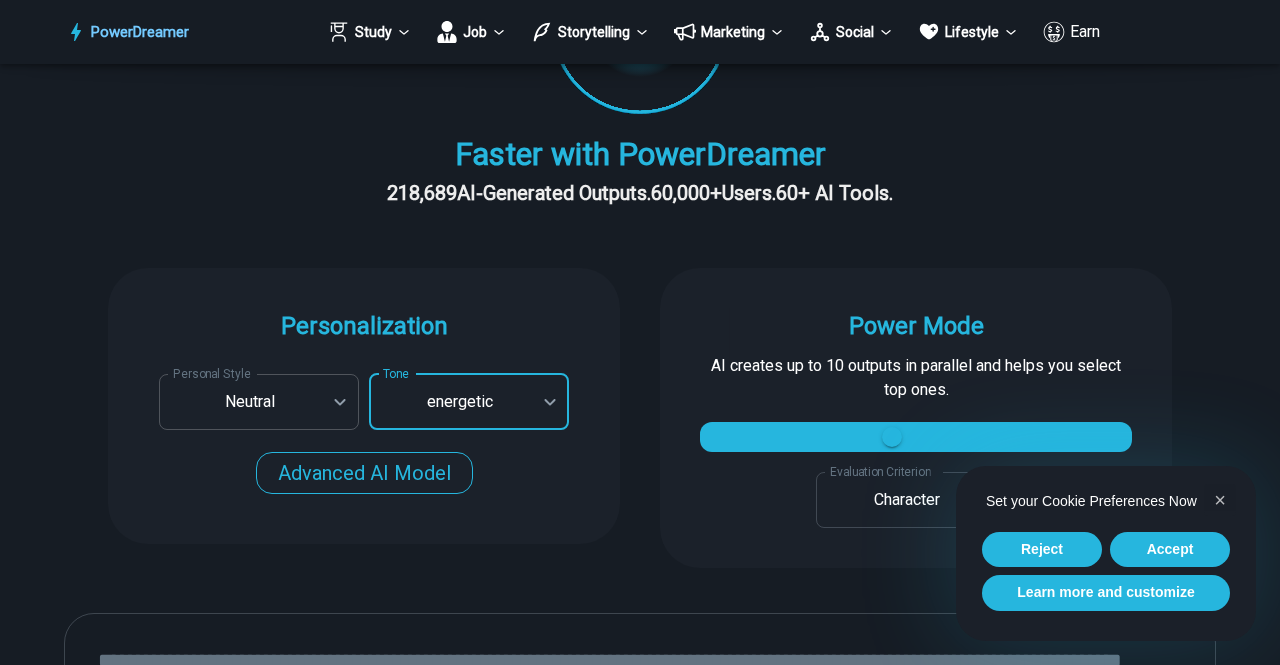 click on "[FIRST] [LAST]" at bounding box center (640, 1548) 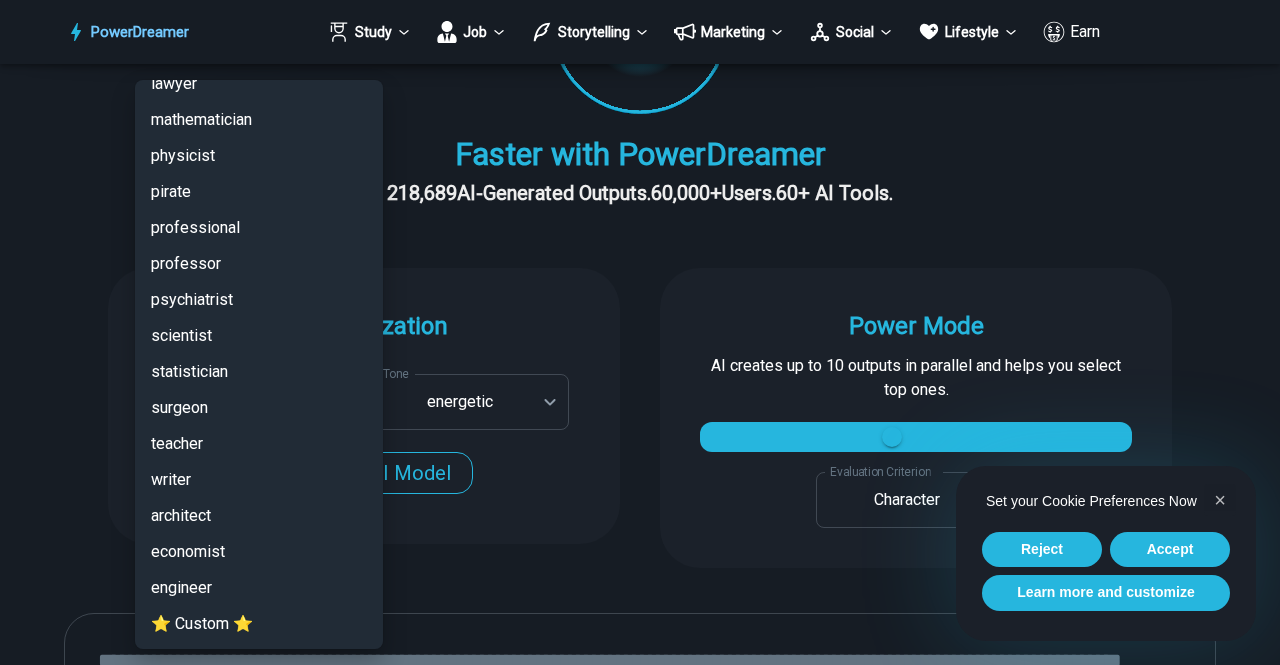 scroll, scrollTop: 4736, scrollLeft: 0, axis: vertical 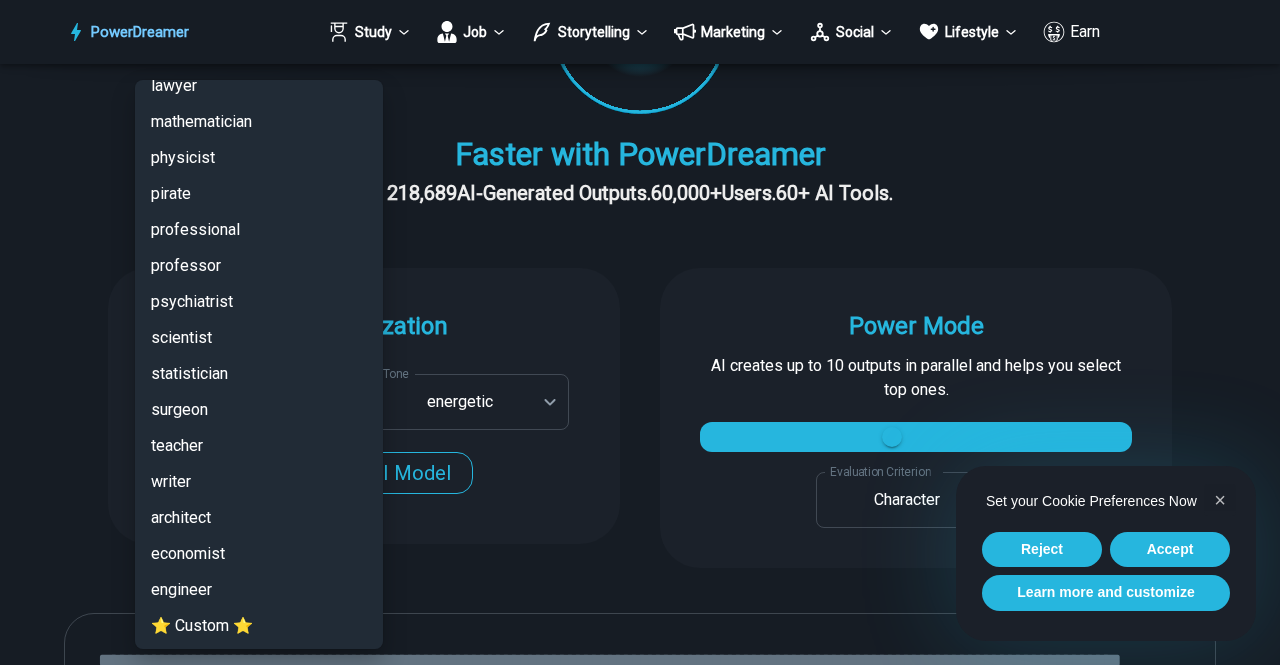 click on "teacher" at bounding box center (259, 446) 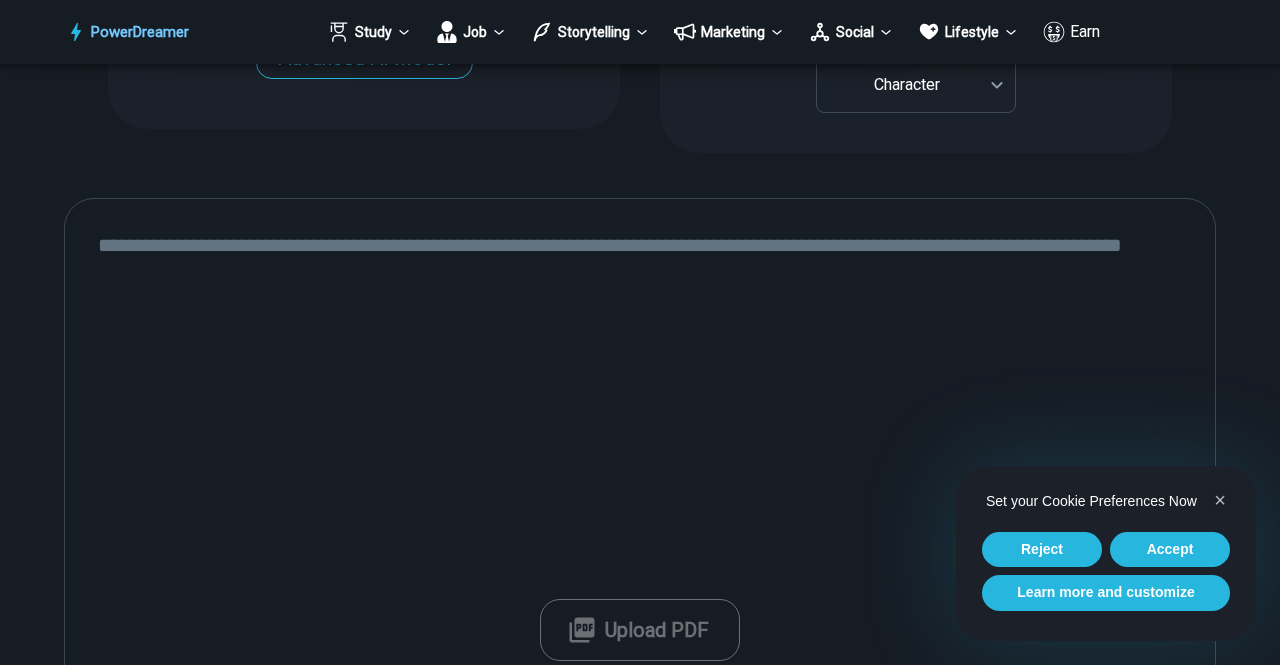 scroll, scrollTop: 812, scrollLeft: 0, axis: vertical 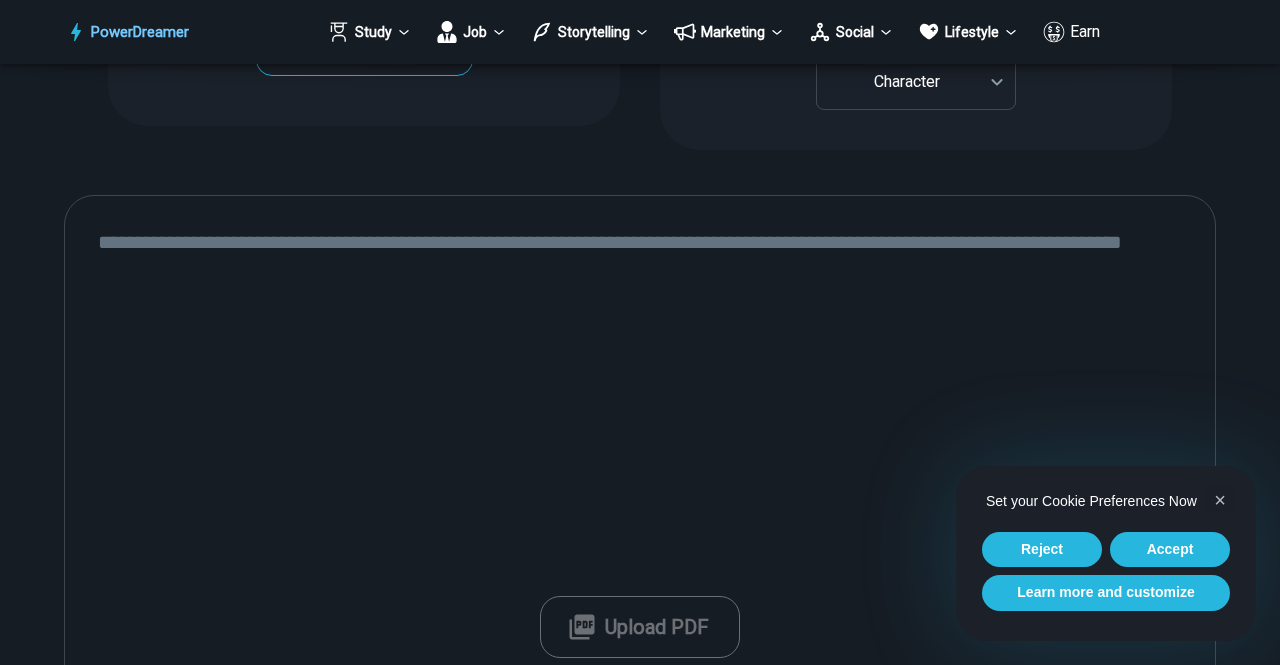 click at bounding box center (640, 461) 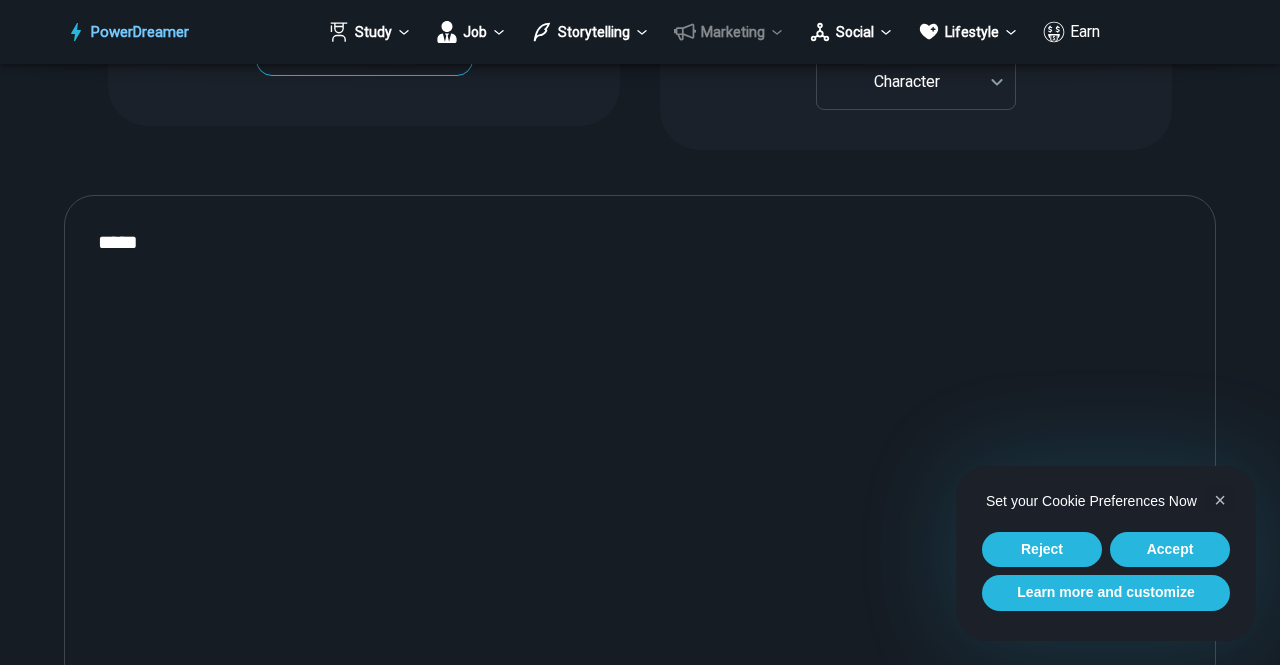 type on "*****" 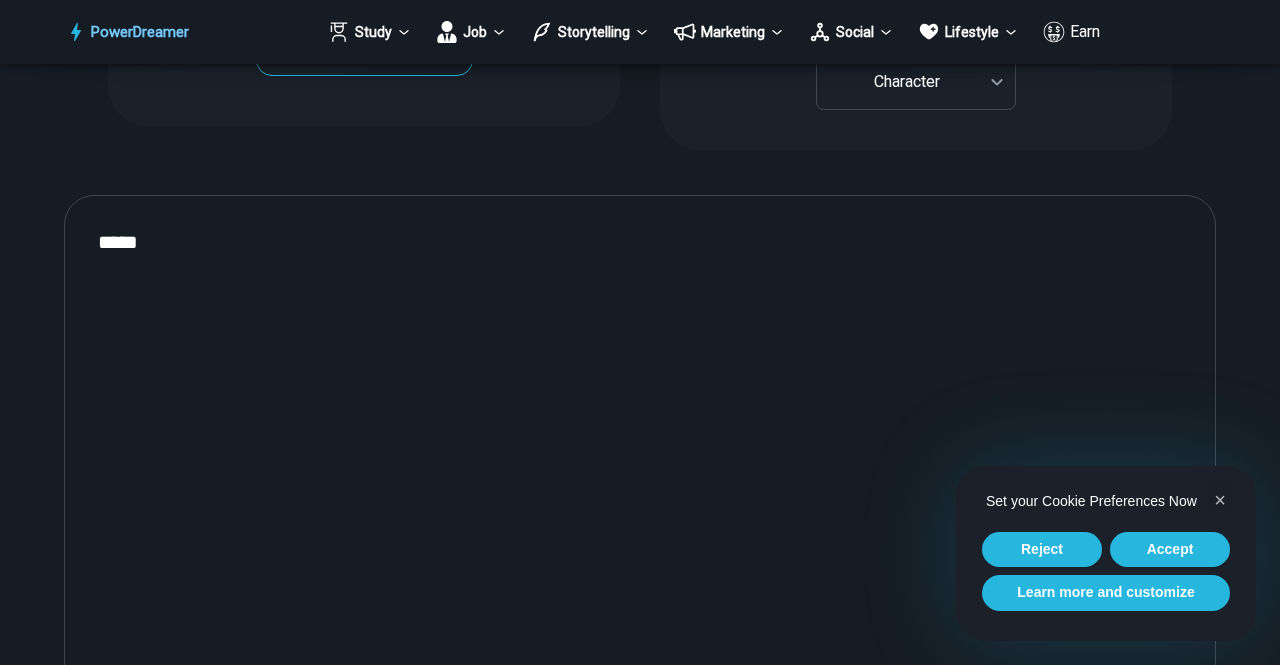 drag, startPoint x: 244, startPoint y: 252, endPoint x: 0, endPoint y: 219, distance: 246.22145 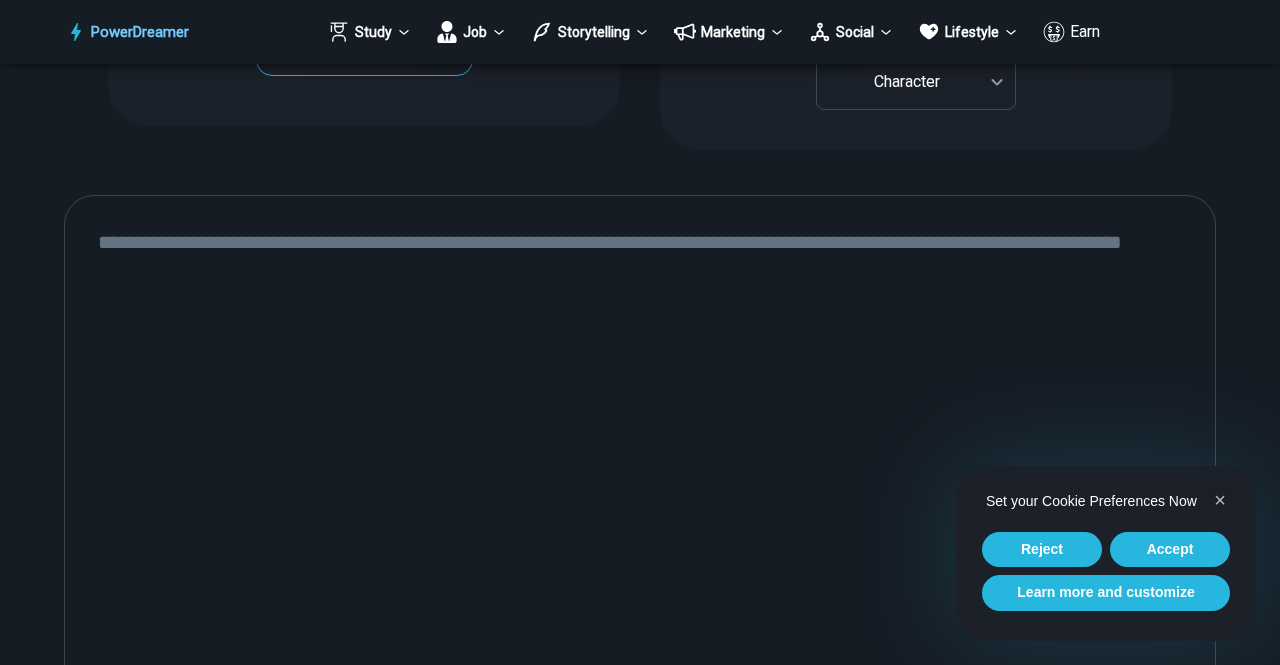 type on "*" 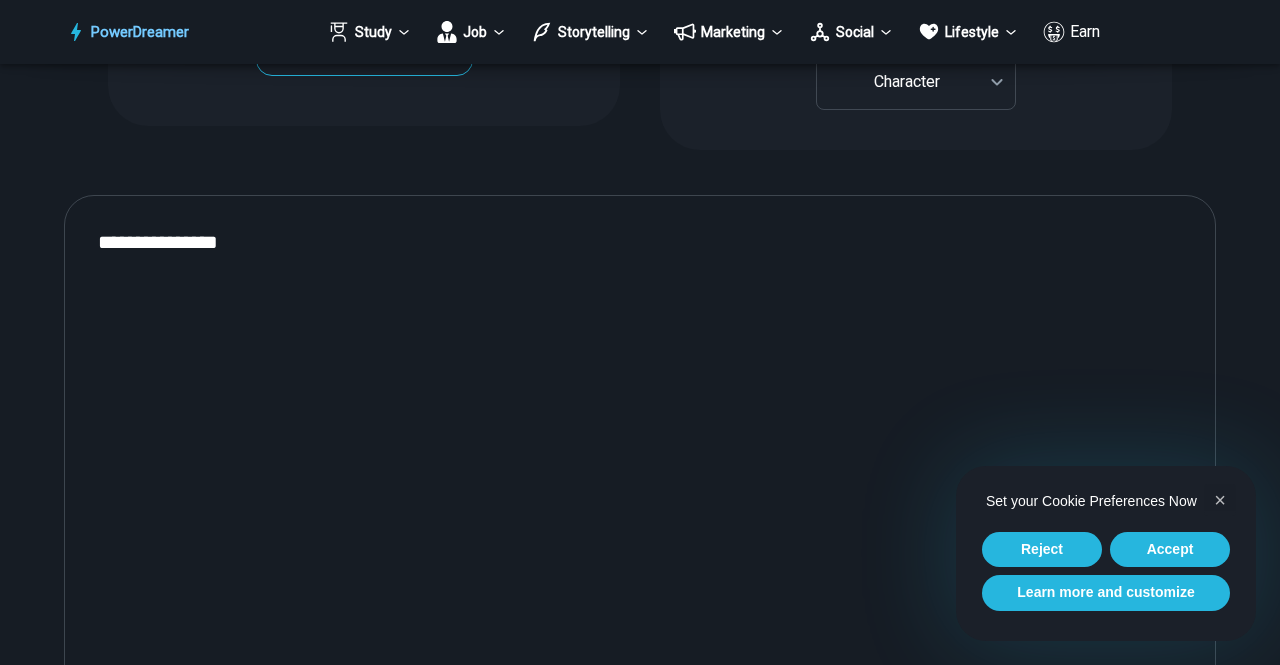 scroll, scrollTop: 1085, scrollLeft: 0, axis: vertical 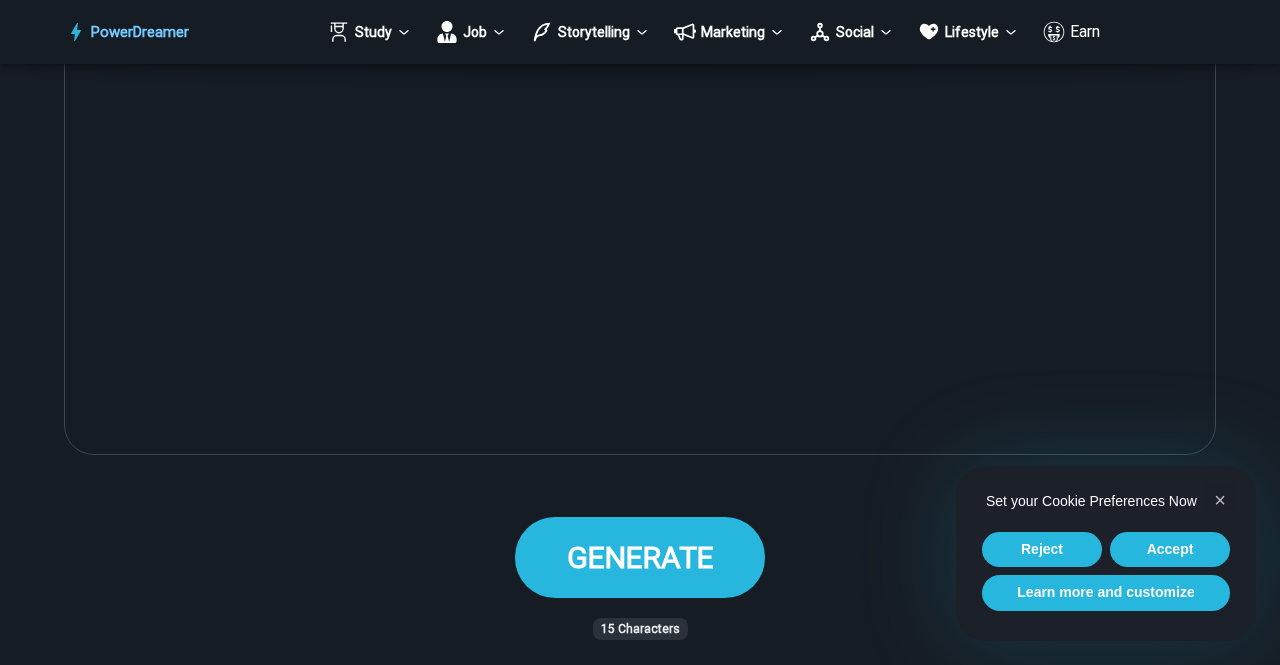 type on "**********" 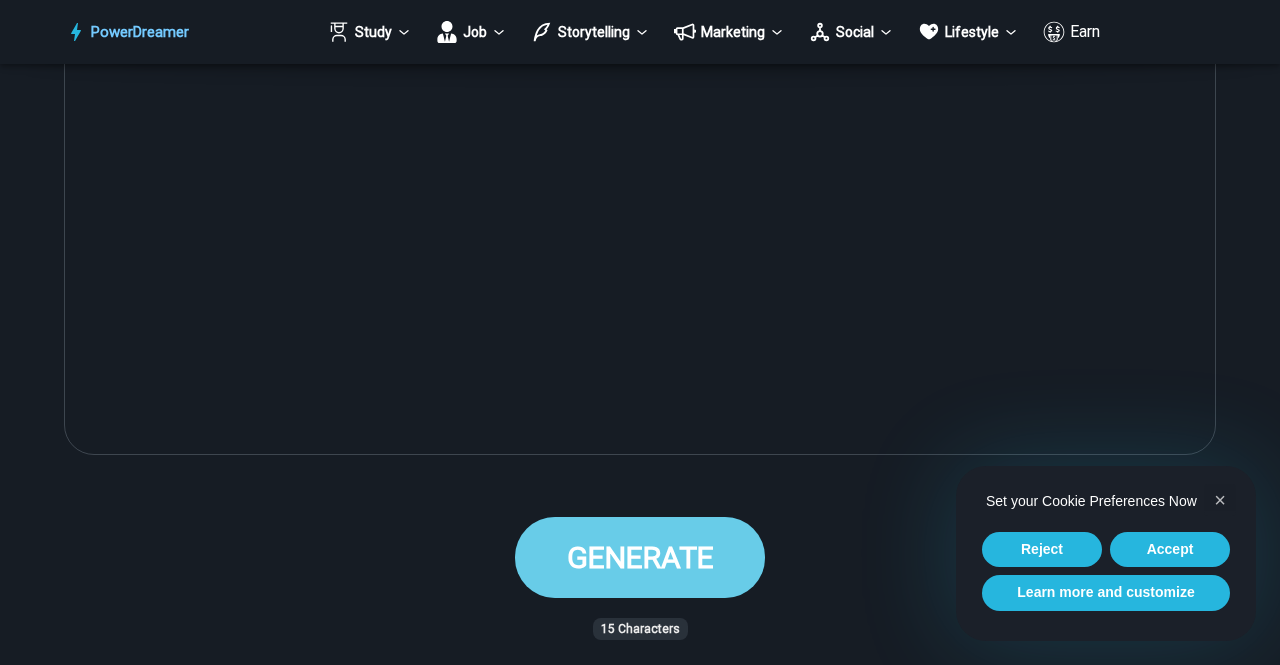 click on "GENERATE" at bounding box center (640, 557) 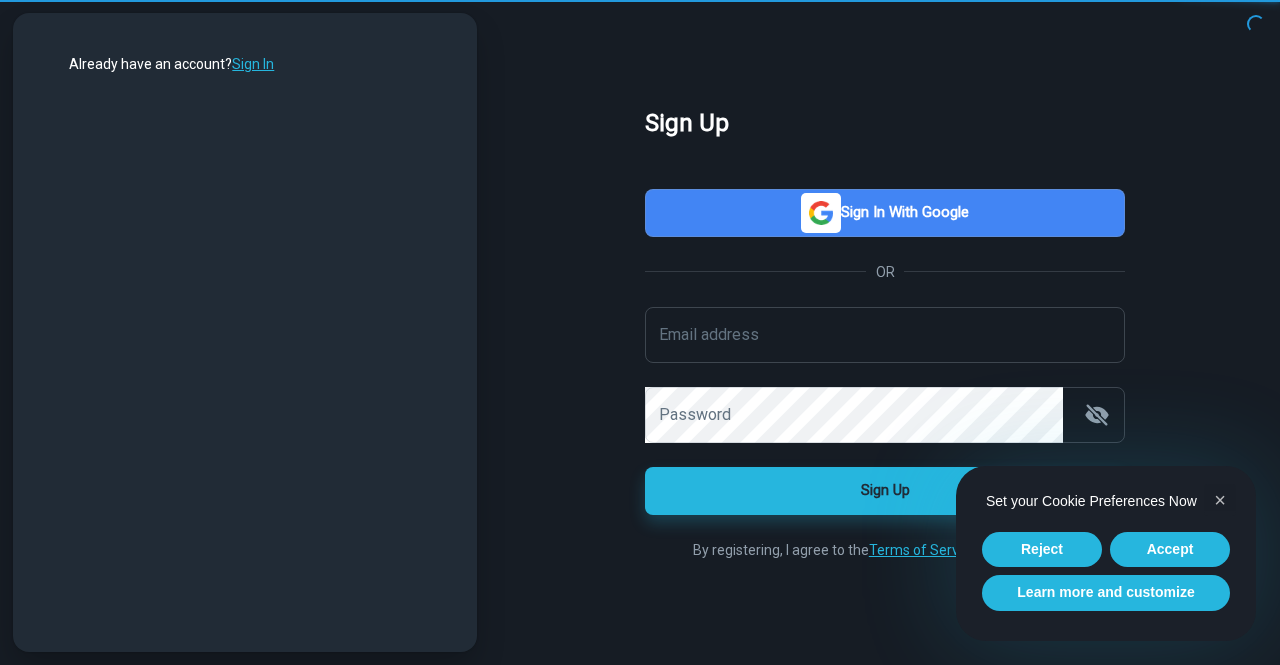 scroll, scrollTop: 0, scrollLeft: 0, axis: both 